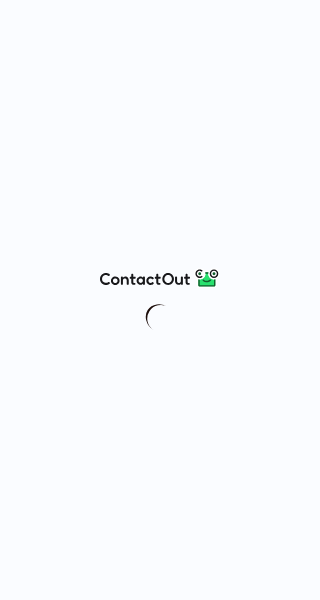 scroll, scrollTop: 0, scrollLeft: 0, axis: both 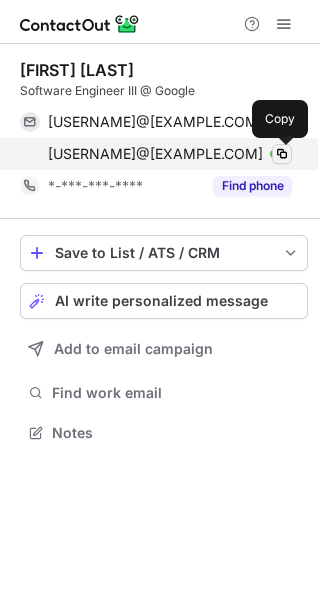 click at bounding box center [282, 154] 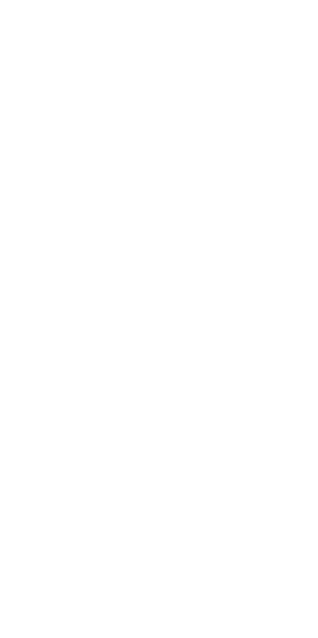 scroll, scrollTop: 0, scrollLeft: 0, axis: both 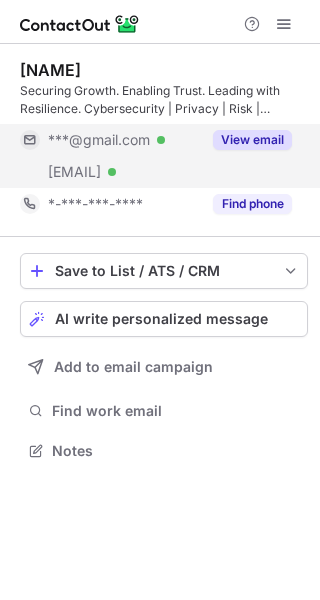 click on "View email" at bounding box center [252, 140] 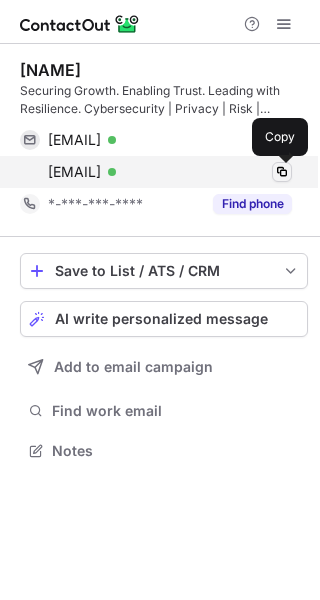 click at bounding box center [282, 172] 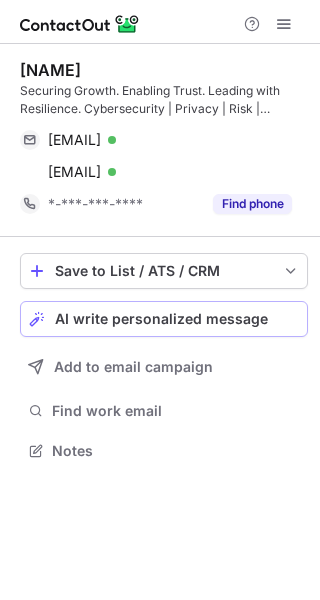 type 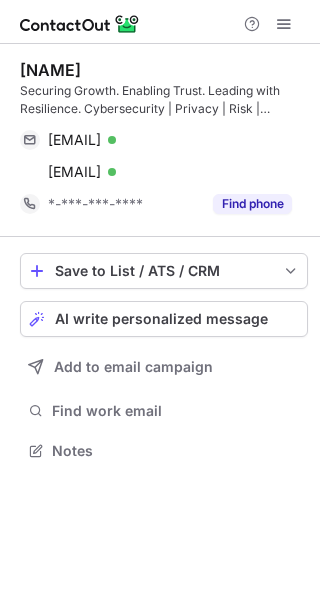 click on "Govind Subramaniam" at bounding box center (50, 70) 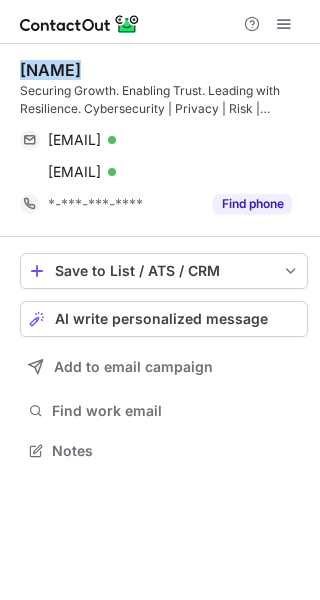 click on "Govind Subramaniam" at bounding box center (50, 70) 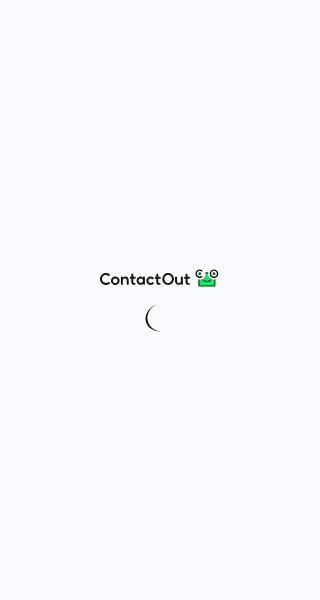 scroll, scrollTop: 0, scrollLeft: 0, axis: both 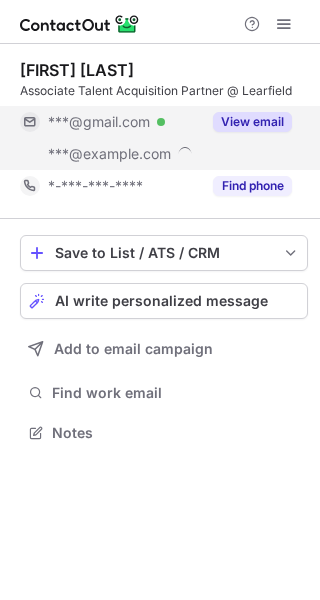 click on "View email" at bounding box center [252, 122] 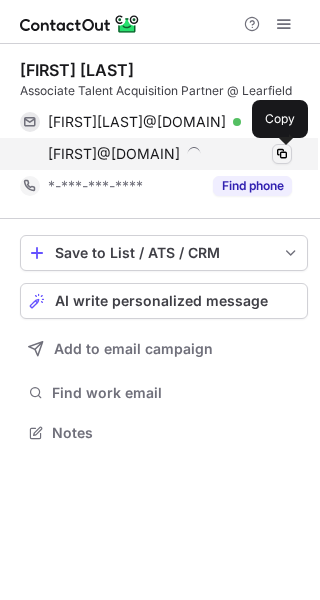 click at bounding box center (282, 154) 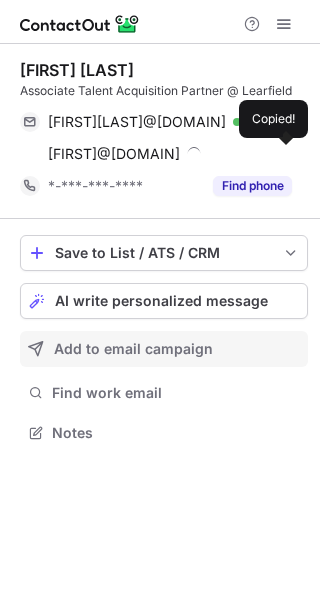 type 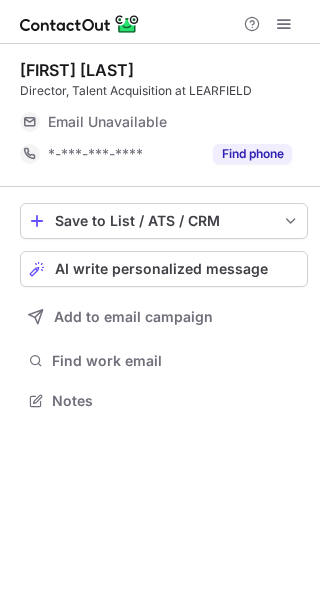 scroll, scrollTop: 0, scrollLeft: 0, axis: both 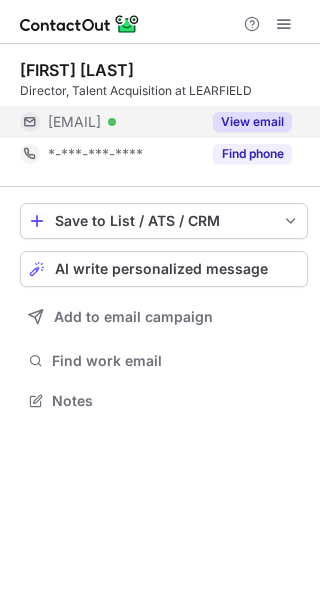 click on "View email" at bounding box center [252, 122] 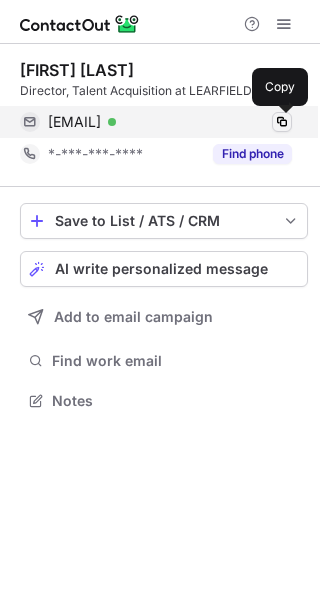 click at bounding box center [282, 122] 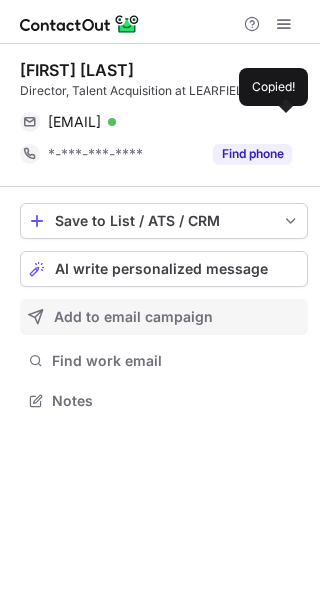 type 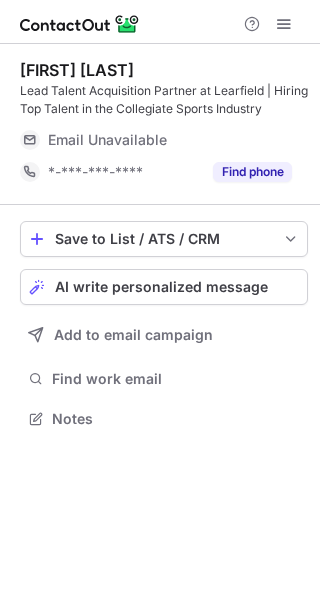 scroll, scrollTop: 0, scrollLeft: 0, axis: both 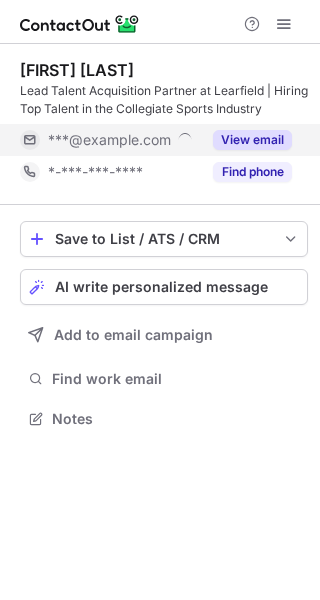 click on "View email" at bounding box center [252, 140] 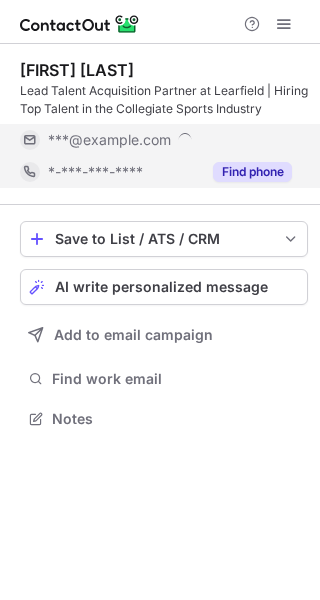 scroll, scrollTop: 10, scrollLeft: 10, axis: both 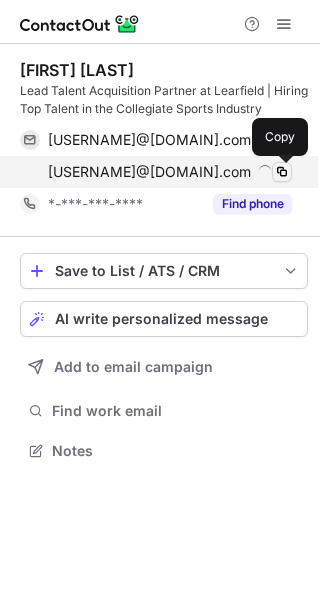 click at bounding box center (282, 172) 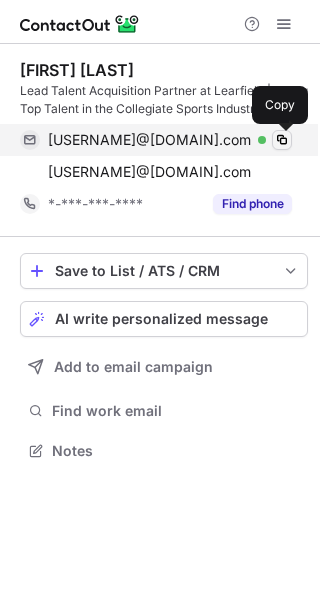 click at bounding box center (282, 140) 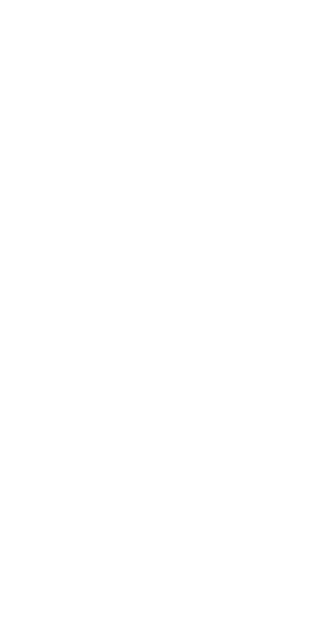 scroll, scrollTop: 0, scrollLeft: 0, axis: both 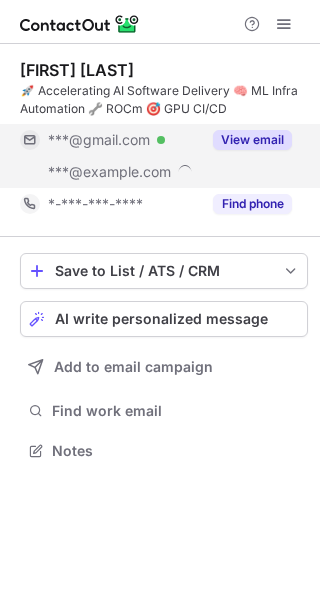 click on "View email" at bounding box center (252, 140) 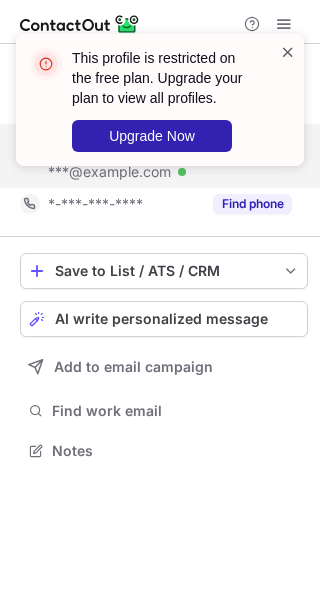 click at bounding box center (288, 52) 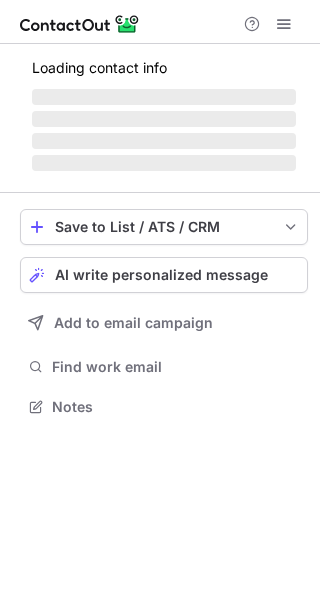 scroll, scrollTop: 0, scrollLeft: 0, axis: both 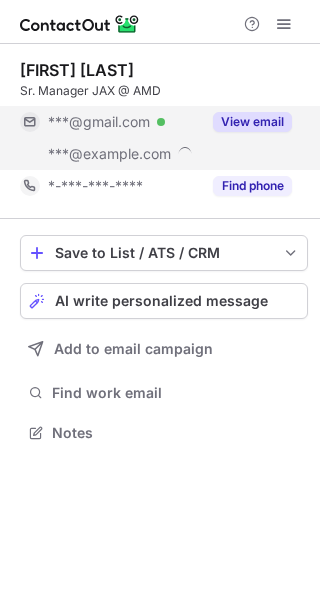 click on "View email" at bounding box center [252, 122] 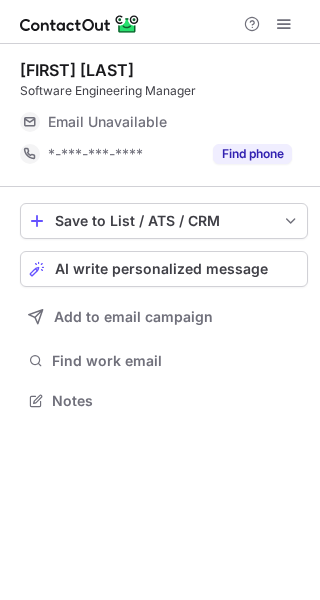 scroll, scrollTop: 0, scrollLeft: 0, axis: both 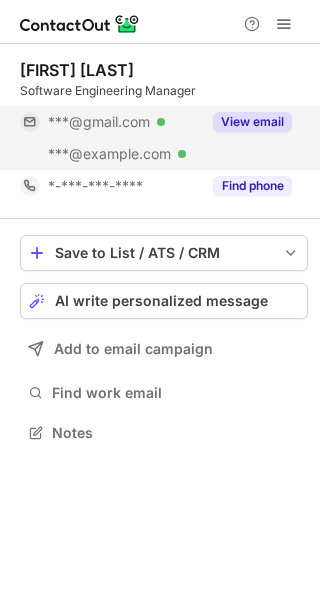 click on "View email" at bounding box center [252, 122] 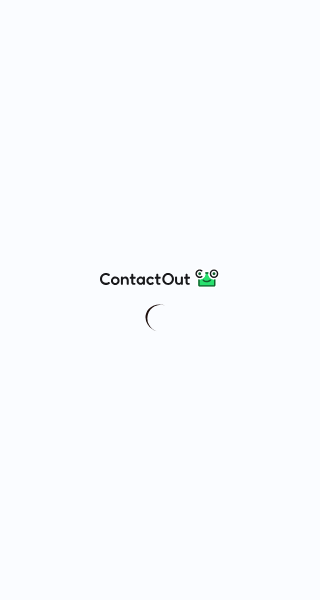 scroll, scrollTop: 0, scrollLeft: 0, axis: both 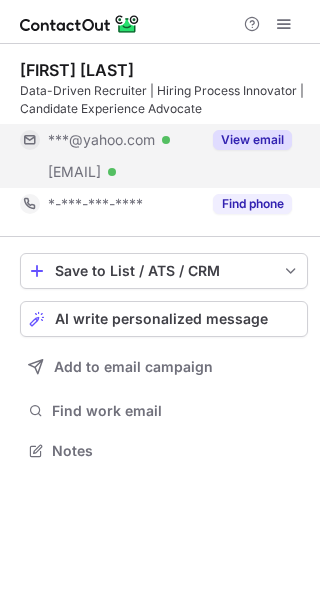 click on "View email" at bounding box center [252, 140] 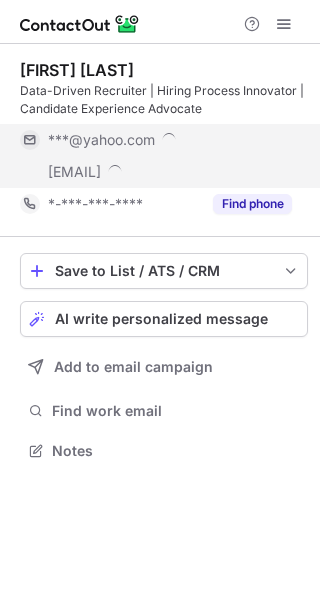scroll, scrollTop: 10, scrollLeft: 10, axis: both 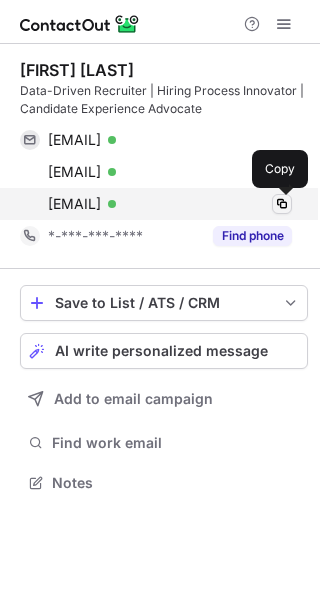 click at bounding box center [282, 204] 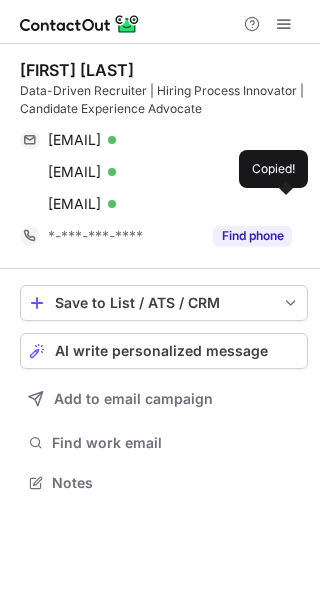 type 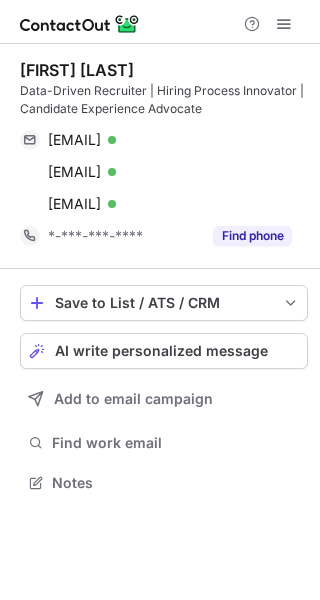 click on "Jake Epley" at bounding box center [77, 70] 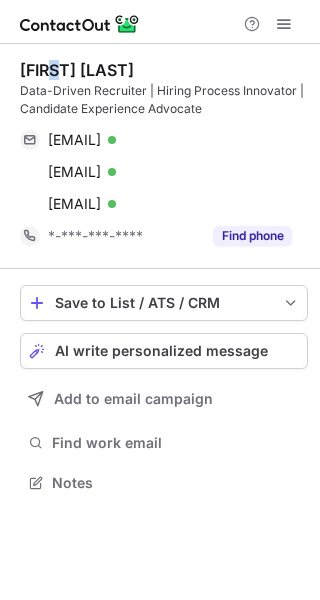 click on "Jake Epley" at bounding box center (77, 70) 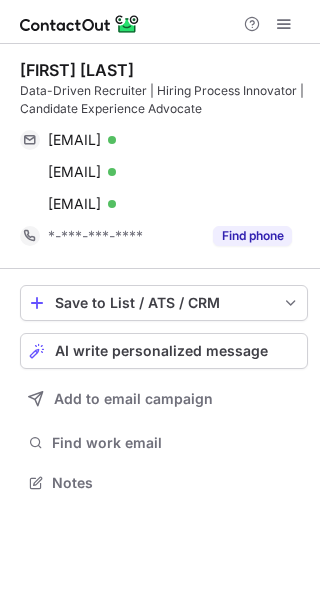click on "Jake Epley Data-Driven Recruiter | Hiring Process Innovator | Candidate Experience Advocate jake.epley@yahoo.com Verified Copy jake.epley@snorkel.ai Verified Copy jake.epley@amd.com Verified Copy *-***-***-**** Find phone Save to List / ATS / CRM List Select Lever Connect Greenhouse Connect Salesforce Connect Hubspot Connect Bullhorn Connect Zapier (100+ Applications) Connect Request a new integration AI write personalized message Add to email campaign Find work email Notes" at bounding box center (160, 278) 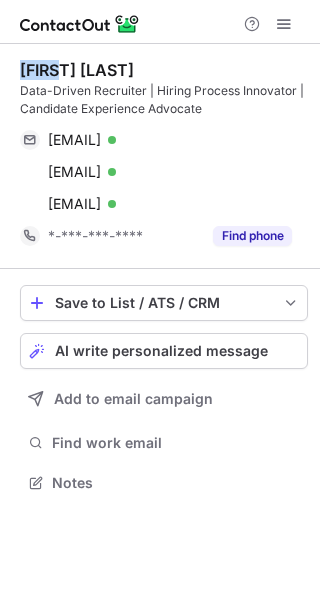 click on "Jake Epley Data-Driven Recruiter | Hiring Process Innovator | Candidate Experience Advocate jake.epley@yahoo.com Verified Copy jake.epley@snorkel.ai Verified Copy jake.epley@amd.com Verified Copy *-***-***-**** Find phone Save to List / ATS / CRM List Select Lever Connect Greenhouse Connect Salesforce Connect Hubspot Connect Bullhorn Connect Zapier (100+ Applications) Connect Request a new integration AI write personalized message Add to email campaign Find work email Notes" at bounding box center (160, 278) 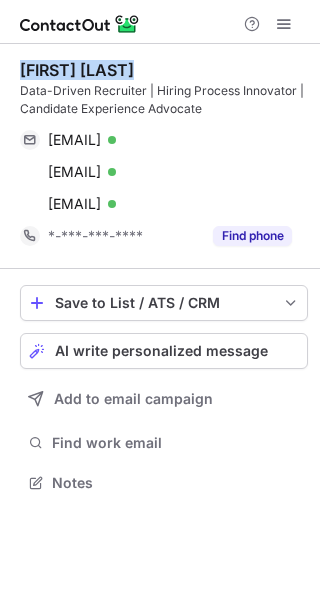 click on "Jake Epley Data-Driven Recruiter | Hiring Process Innovator | Candidate Experience Advocate jake.epley@yahoo.com Verified Copy jake.epley@snorkel.ai Verified Copy jake.epley@amd.com Verified Copy *-***-***-**** Find phone Save to List / ATS / CRM List Select Lever Connect Greenhouse Connect Salesforce Connect Hubspot Connect Bullhorn Connect Zapier (100+ Applications) Connect Request a new integration AI write personalized message Add to email campaign Find work email Notes" at bounding box center [160, 278] 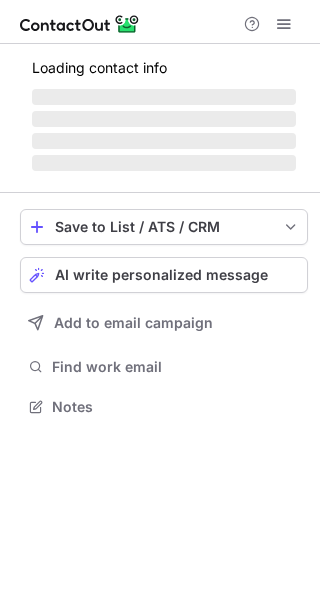 scroll, scrollTop: 0, scrollLeft: 0, axis: both 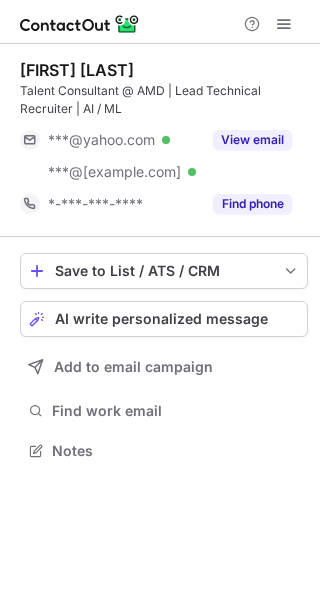 click on "Michelle Veach" at bounding box center (77, 70) 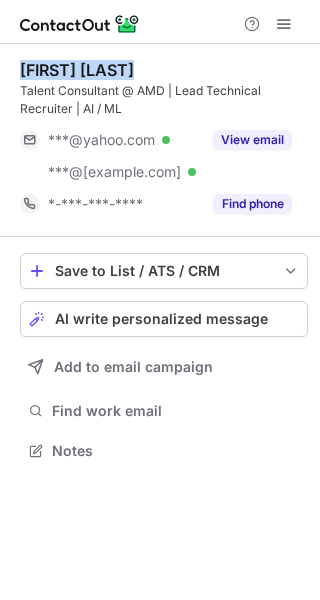 click on "Michelle Veach" at bounding box center [77, 70] 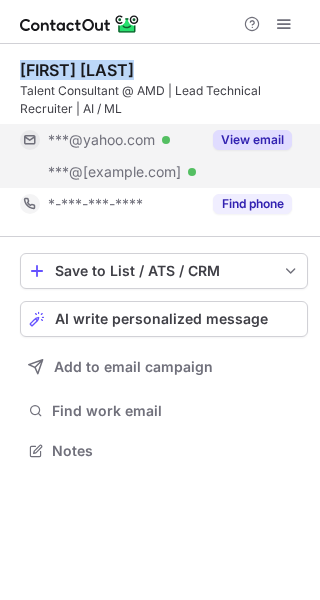 click on "View email" at bounding box center (252, 140) 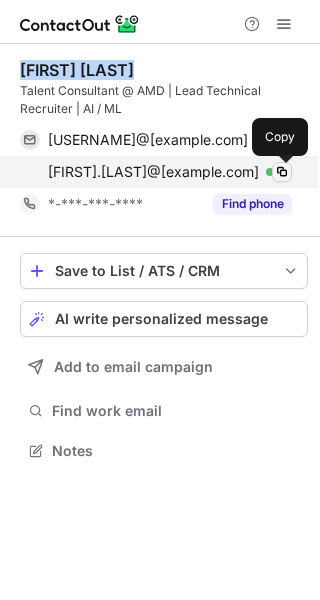 click at bounding box center [282, 172] 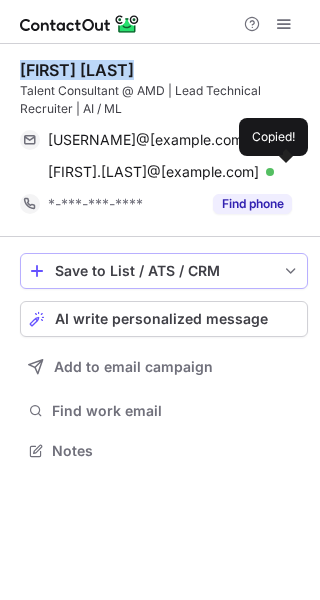 type 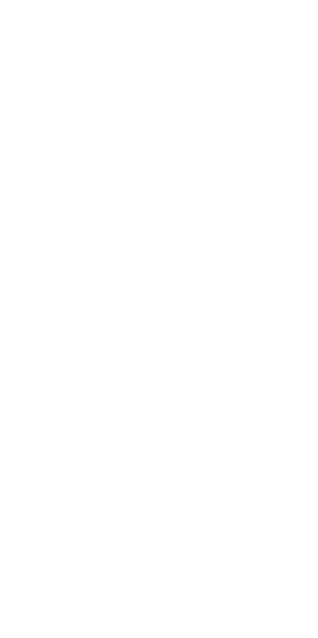 scroll, scrollTop: 0, scrollLeft: 0, axis: both 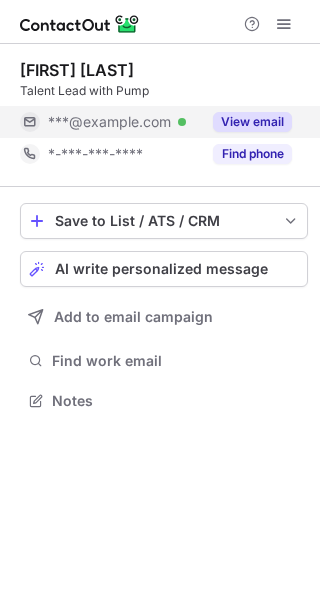 click on "View email" at bounding box center (252, 122) 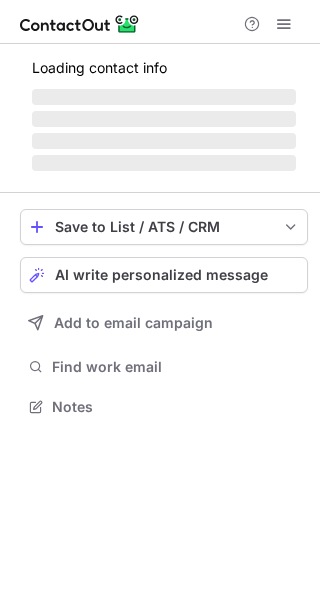 scroll, scrollTop: 0, scrollLeft: 0, axis: both 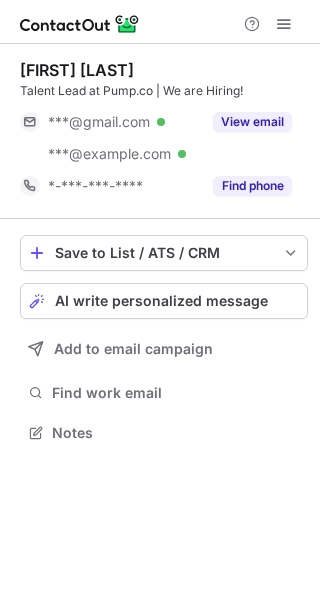 click on "View email" at bounding box center [252, 122] 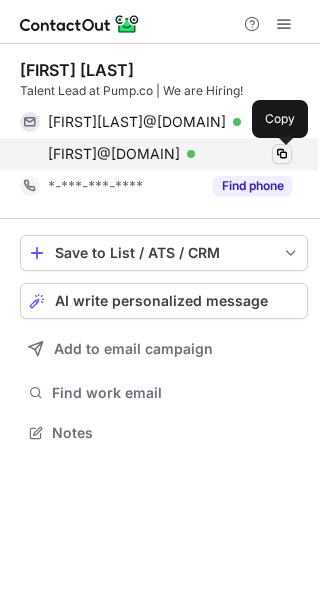 click at bounding box center (282, 154) 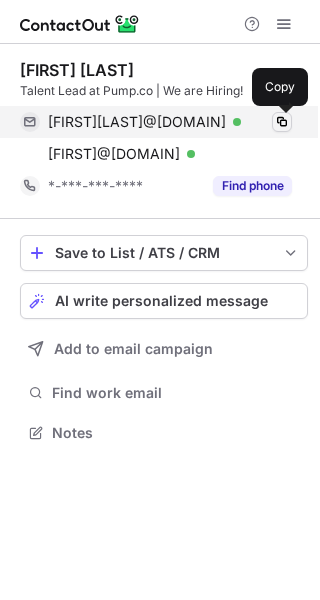 click at bounding box center [282, 122] 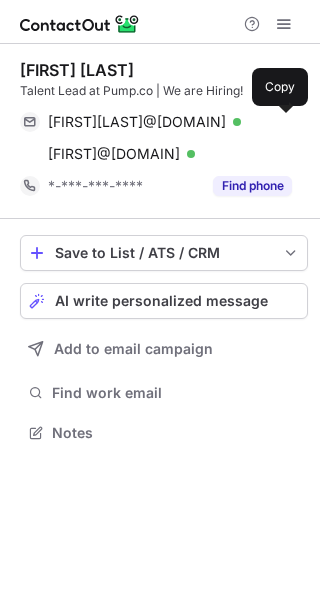 type 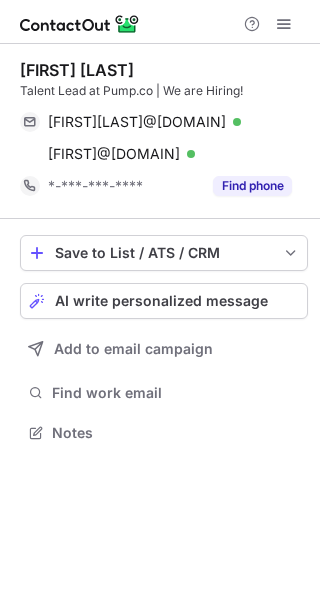 click on "Kendall Perry" at bounding box center [77, 70] 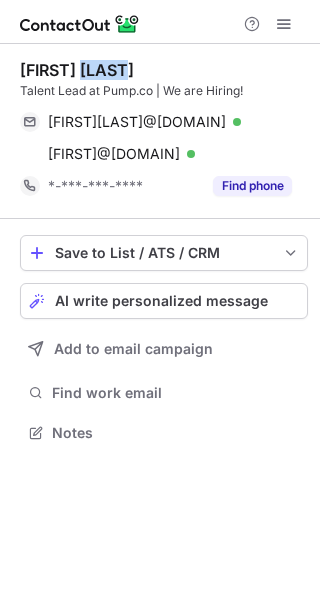 click on "Kendall Perry" at bounding box center (77, 70) 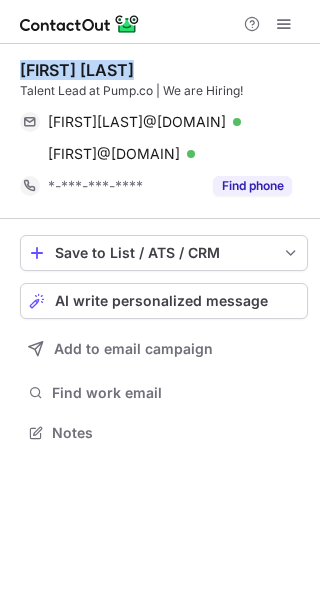 click on "Kendall Perry" at bounding box center (77, 70) 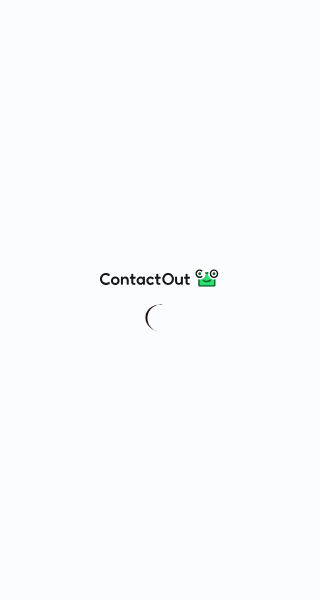 scroll, scrollTop: 0, scrollLeft: 0, axis: both 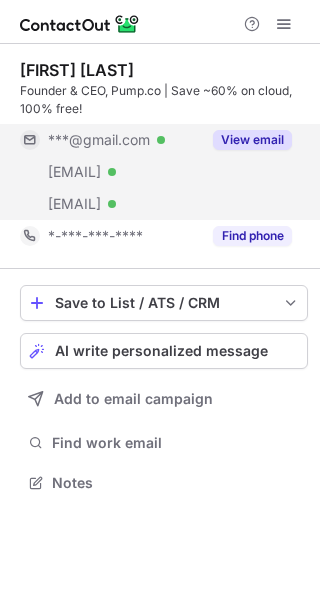 click on "View email" at bounding box center (252, 140) 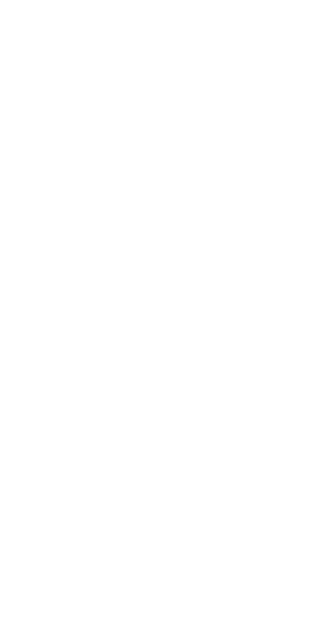 scroll, scrollTop: 0, scrollLeft: 0, axis: both 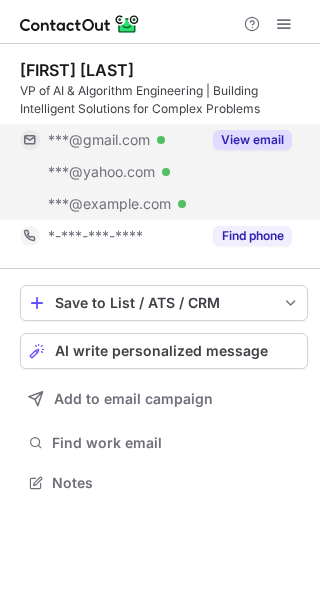 click on "View email" at bounding box center (252, 140) 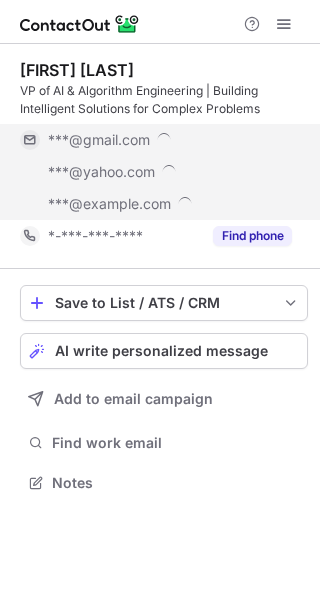 scroll, scrollTop: 10, scrollLeft: 10, axis: both 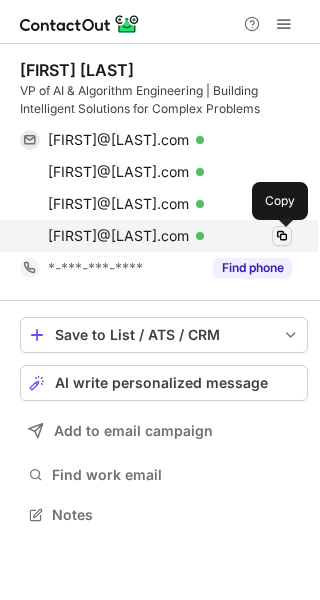 click at bounding box center (282, 236) 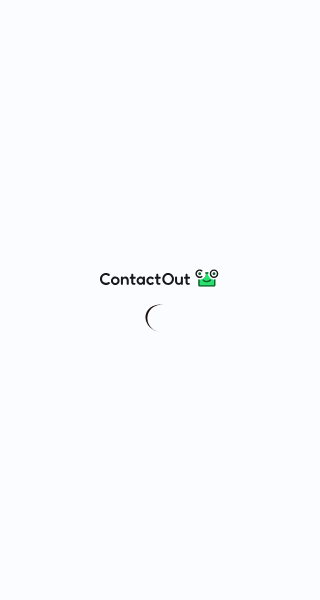 scroll, scrollTop: 0, scrollLeft: 0, axis: both 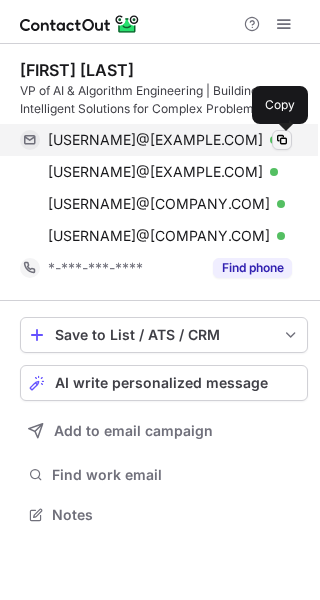 click at bounding box center [282, 140] 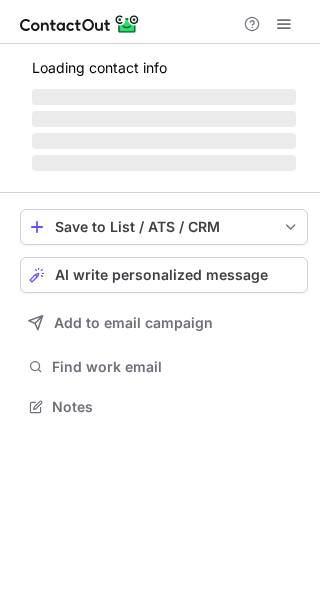 scroll, scrollTop: 0, scrollLeft: 0, axis: both 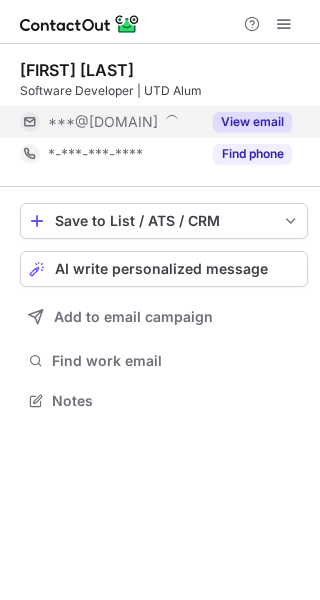 click on "View email" at bounding box center (252, 122) 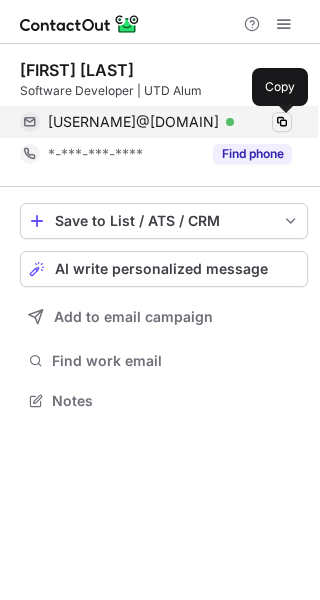 click at bounding box center [282, 122] 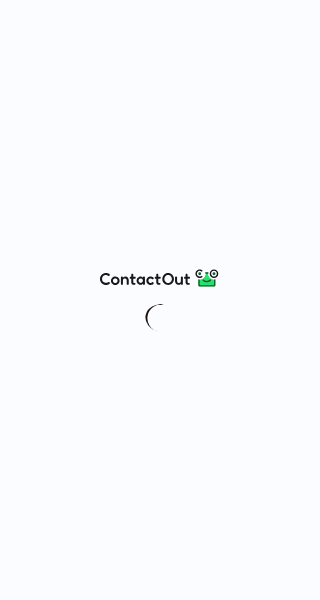 scroll, scrollTop: 0, scrollLeft: 0, axis: both 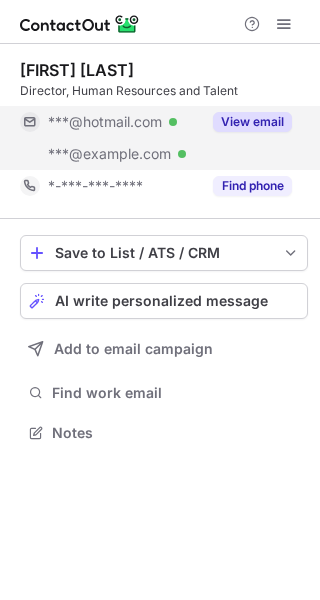 drag, startPoint x: 258, startPoint y: 118, endPoint x: 223, endPoint y: 123, distance: 35.35534 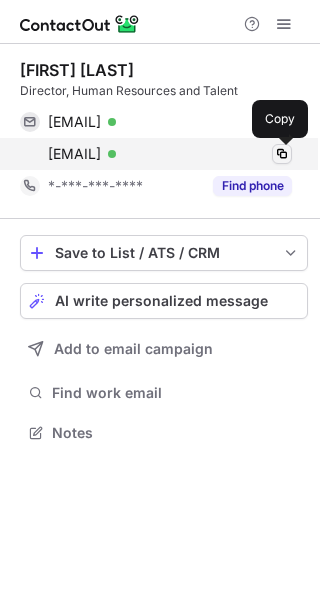 click at bounding box center (282, 154) 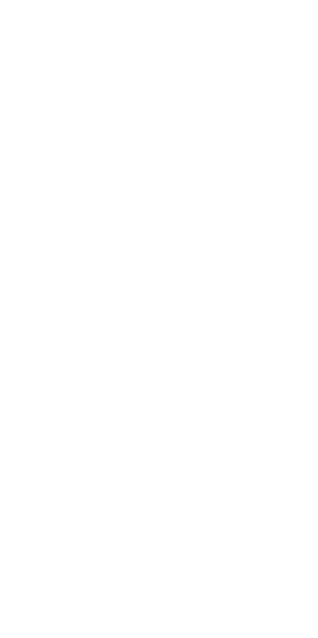 scroll, scrollTop: 0, scrollLeft: 0, axis: both 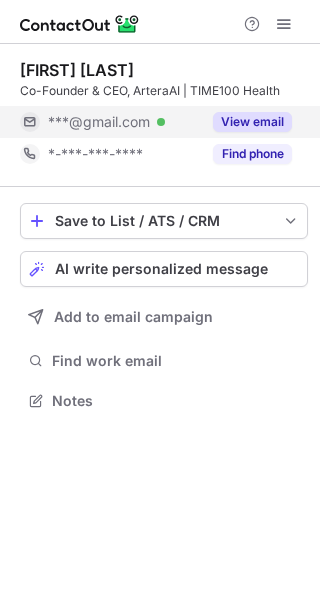 click on "View email" at bounding box center [252, 122] 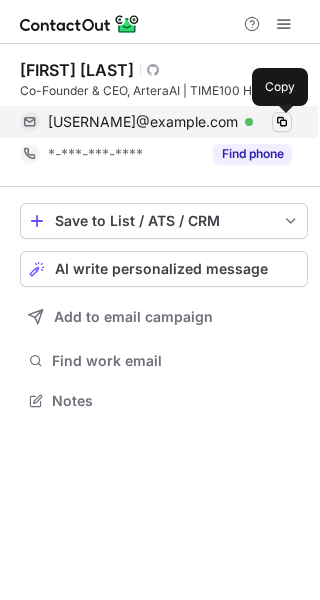 click at bounding box center [282, 122] 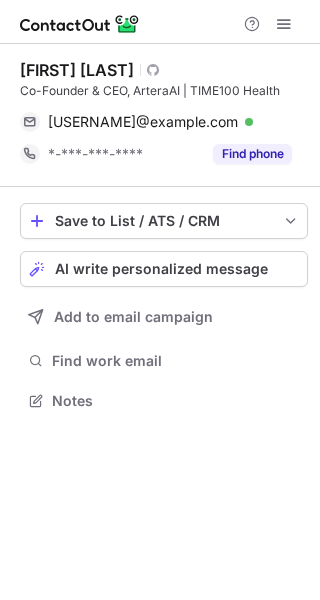 type 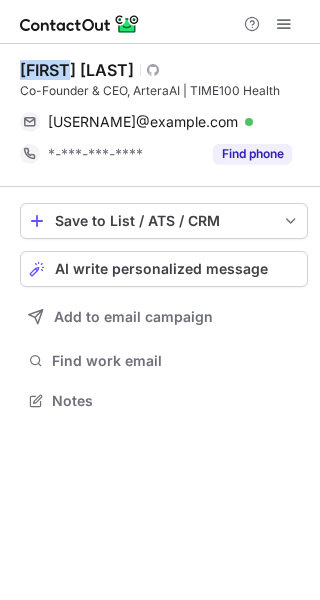 click on "Andre Esteva" at bounding box center [77, 70] 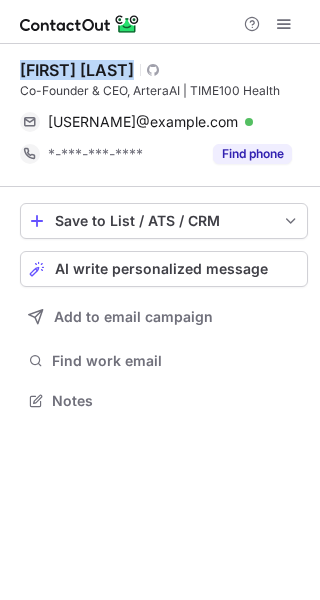 click on "Andre Esteva" at bounding box center (77, 70) 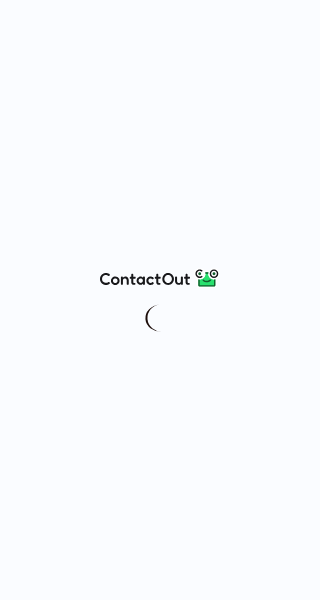 scroll, scrollTop: 0, scrollLeft: 0, axis: both 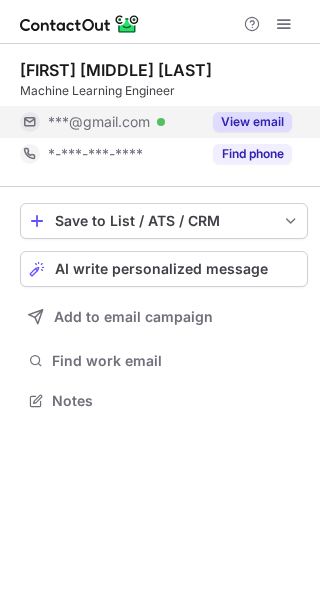 click on "View email" at bounding box center [252, 122] 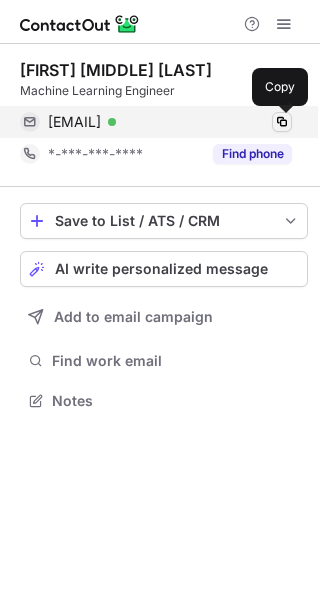 click at bounding box center [282, 122] 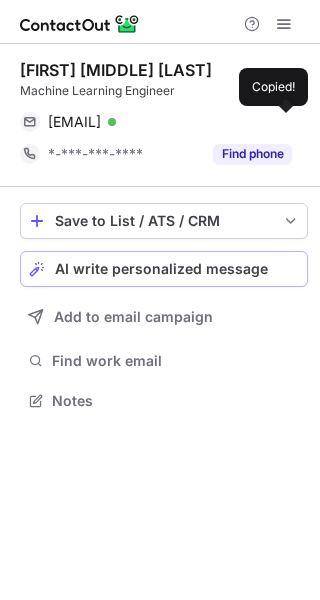 type 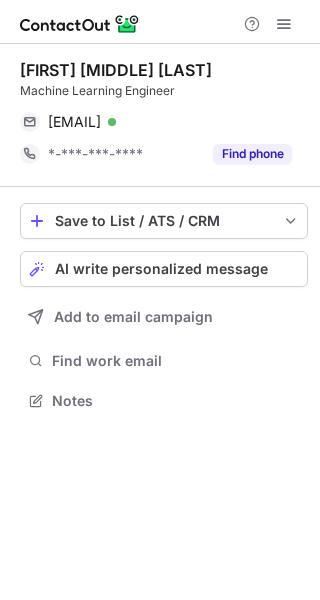 click on "Nitin Kumar Mittal" at bounding box center (116, 70) 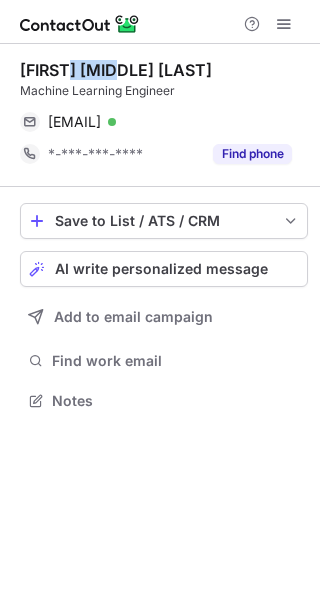 click on "Nitin Kumar Mittal" at bounding box center (116, 70) 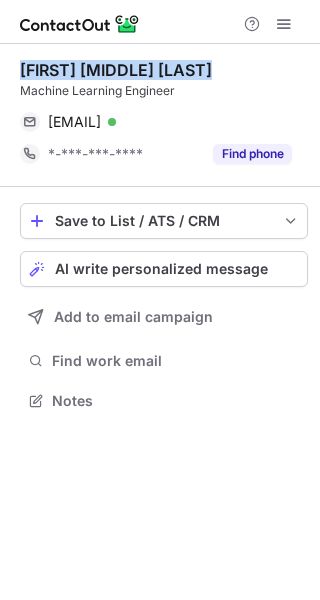 click on "Nitin Kumar Mittal Machine Learning Engineer nitinmittal243@gmail.com Verified Copy *-***-***-**** Find phone" at bounding box center [164, 115] 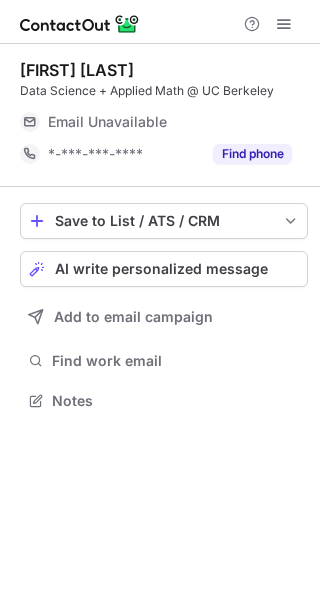 scroll, scrollTop: 0, scrollLeft: 0, axis: both 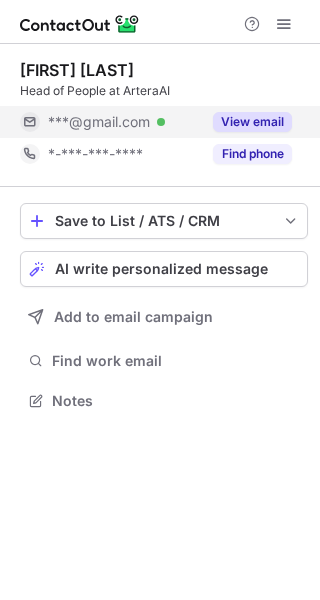 click on "View email" at bounding box center (252, 122) 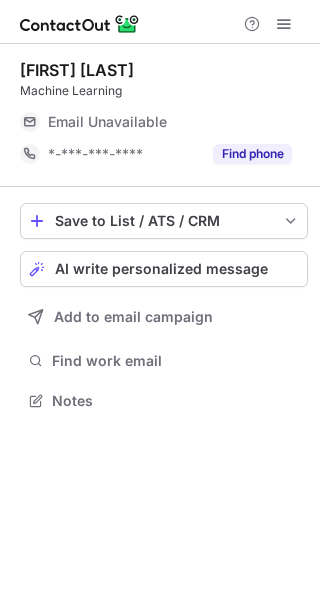 scroll, scrollTop: 0, scrollLeft: 0, axis: both 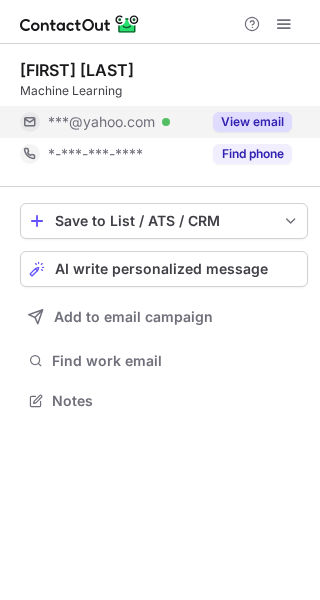 click on "View email" at bounding box center (252, 122) 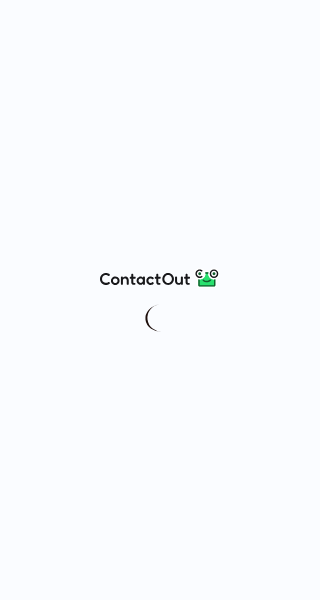 scroll, scrollTop: 0, scrollLeft: 0, axis: both 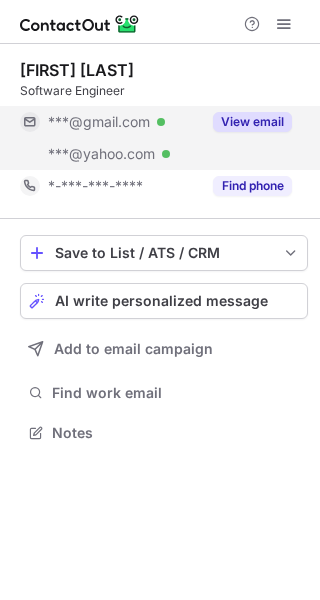 click on "View email" at bounding box center [252, 122] 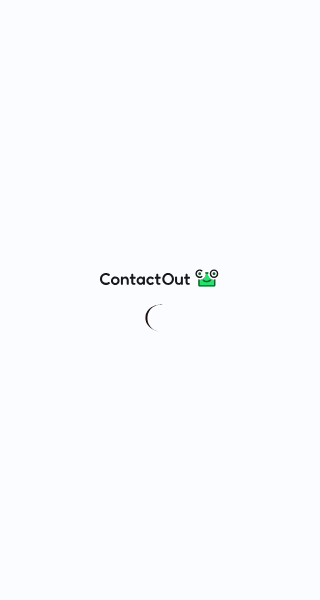 scroll, scrollTop: 0, scrollLeft: 0, axis: both 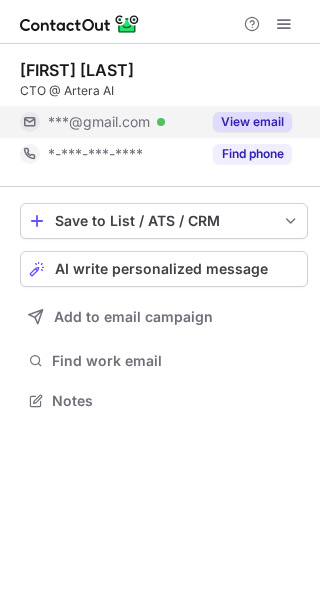 click on "View email" at bounding box center [252, 122] 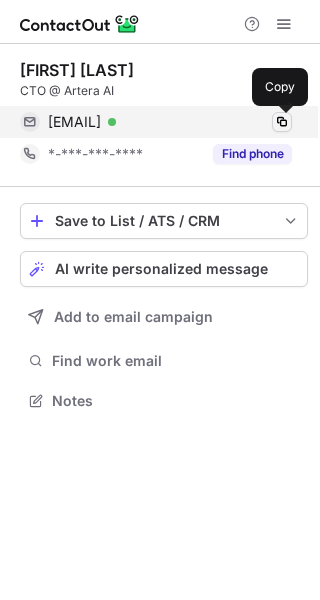 click at bounding box center (282, 122) 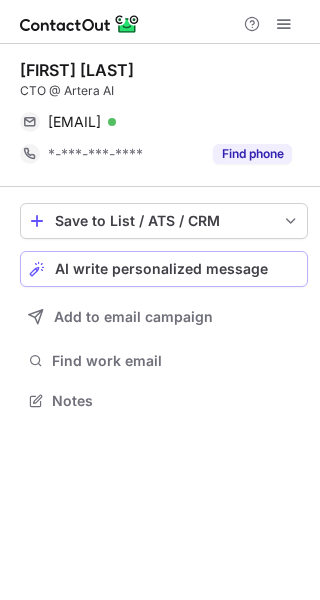 type 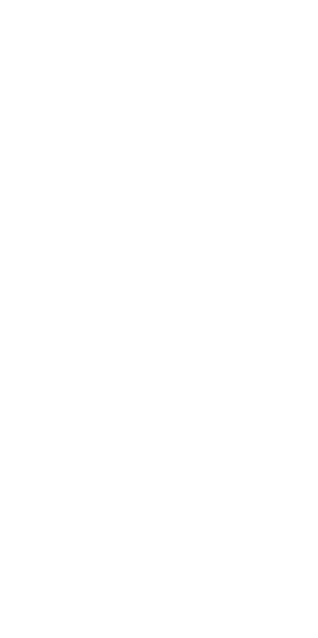 scroll, scrollTop: 0, scrollLeft: 0, axis: both 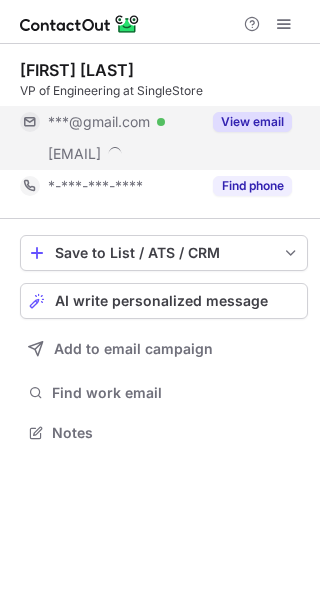 click on "View email" at bounding box center [252, 122] 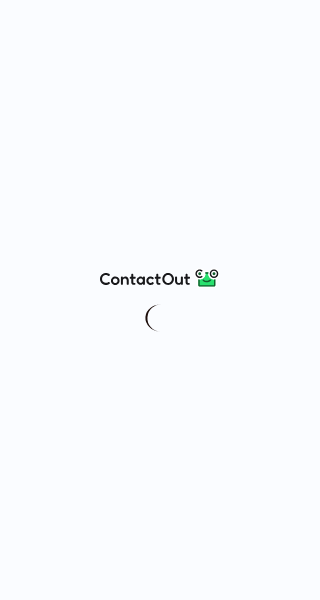 scroll, scrollTop: 0, scrollLeft: 0, axis: both 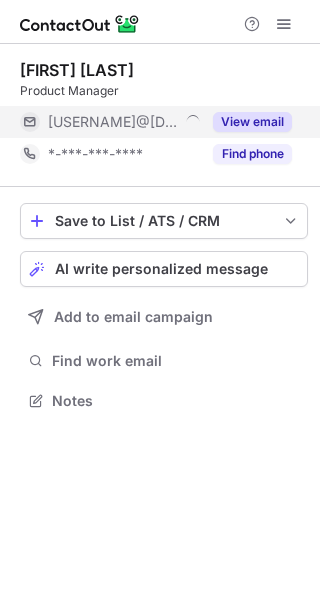 click on "View email" at bounding box center (252, 122) 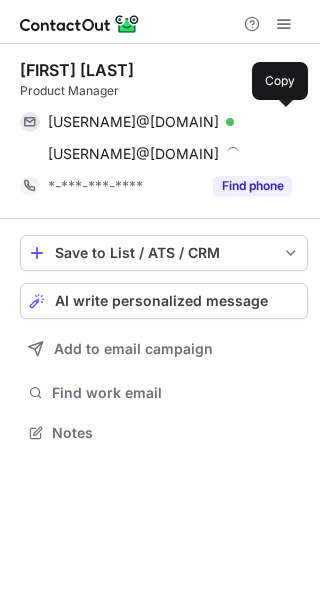 scroll, scrollTop: 9, scrollLeft: 10, axis: both 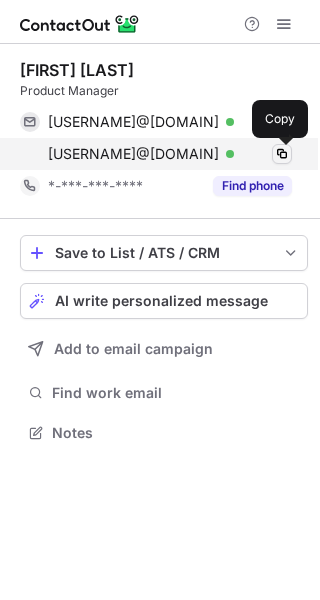click at bounding box center (282, 154) 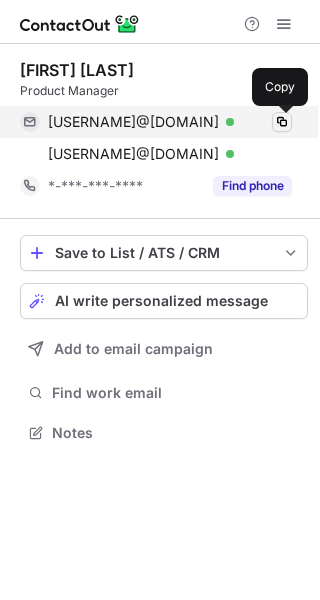 click at bounding box center [282, 122] 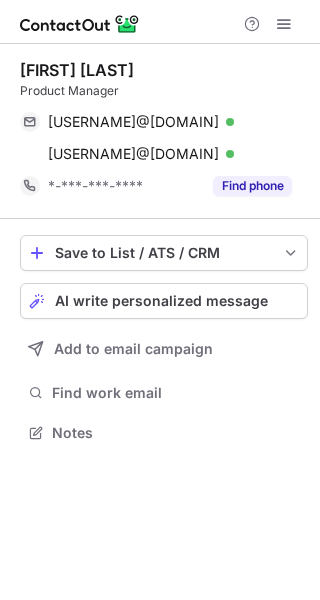 type 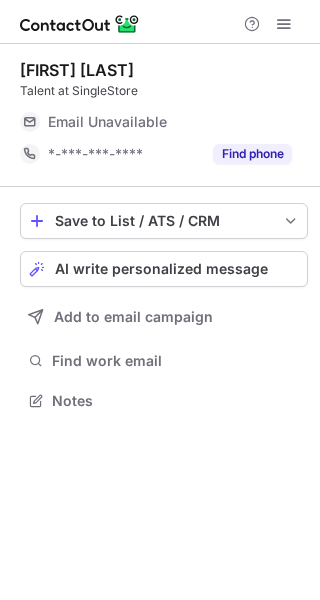 scroll, scrollTop: 0, scrollLeft: 0, axis: both 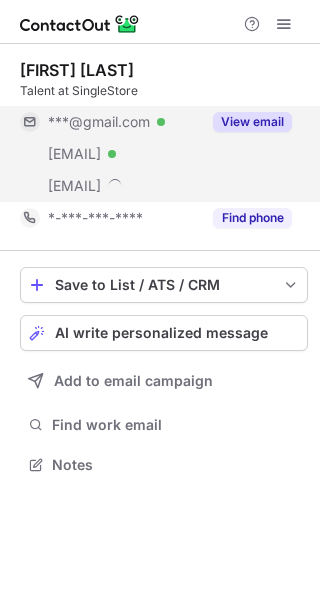 click on "View email" at bounding box center [252, 122] 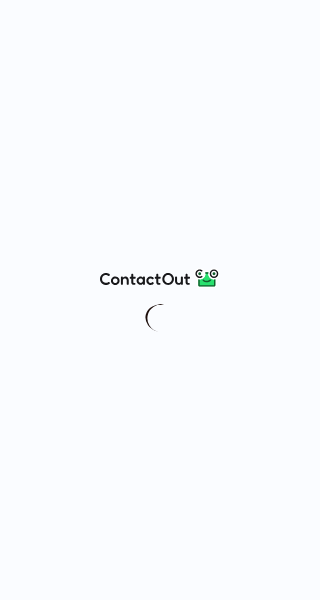 scroll, scrollTop: 0, scrollLeft: 0, axis: both 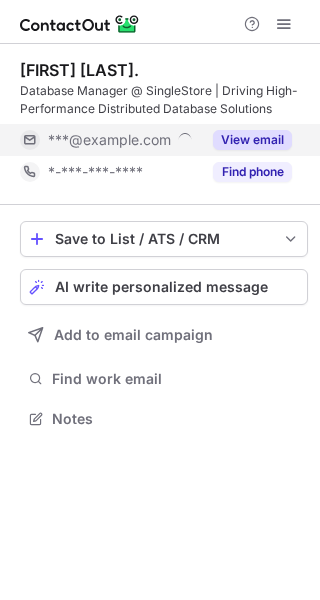 click on "View email" at bounding box center [252, 140] 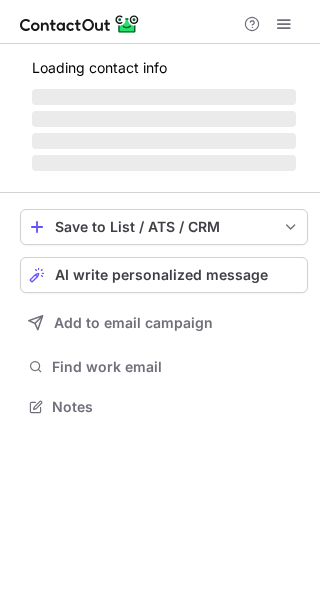 scroll, scrollTop: 0, scrollLeft: 0, axis: both 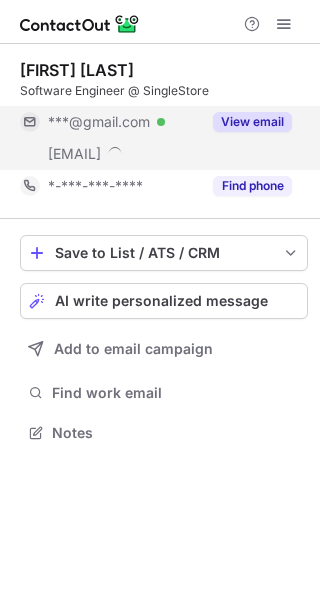 click on "View email" at bounding box center (252, 122) 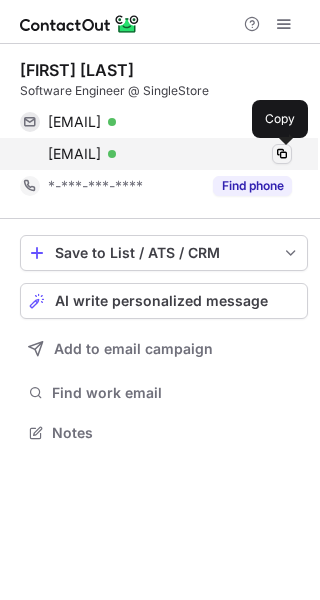 click at bounding box center [282, 154] 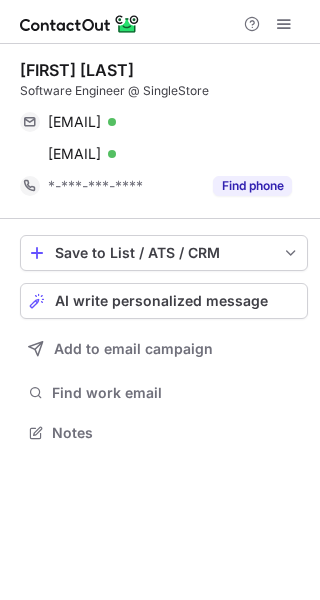 type 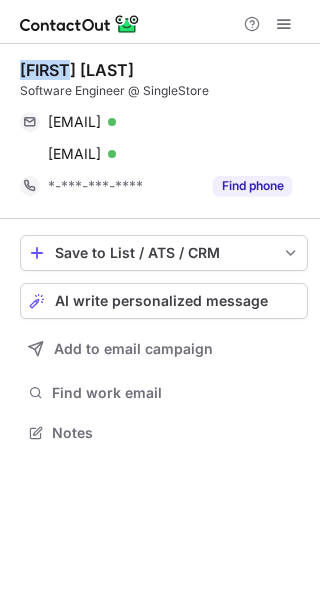 click on "Seung Yun Lee" at bounding box center [77, 70] 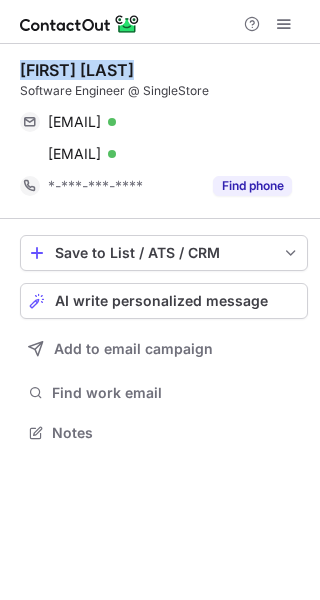 click on "Seung Yun Lee" at bounding box center [77, 70] 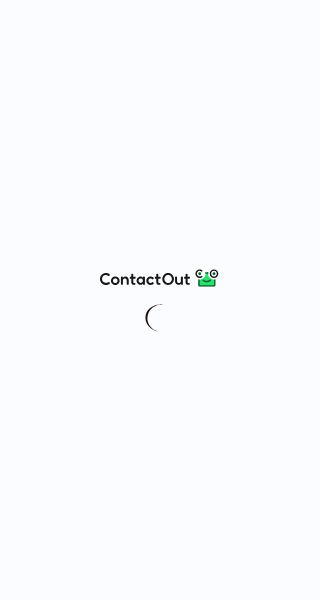 scroll, scrollTop: 0, scrollLeft: 0, axis: both 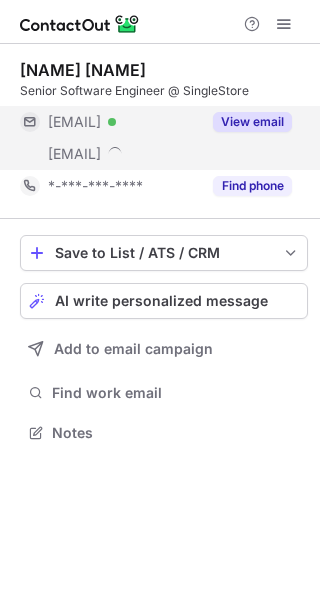 click on "View email" at bounding box center [252, 122] 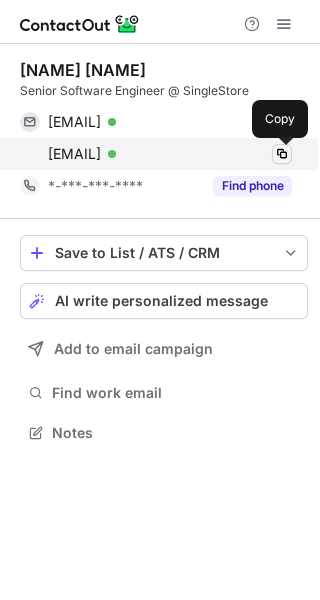 click at bounding box center [282, 154] 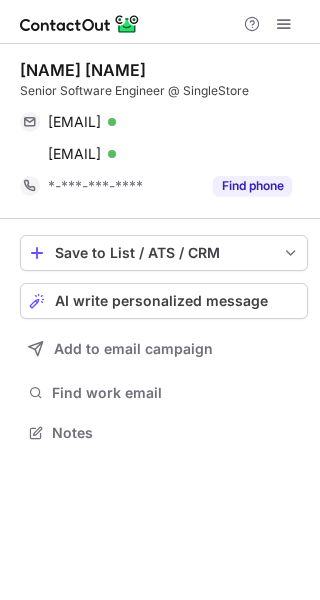 click on "[NAME] [NAME] Senior Software Engineer @ SingleStore [EMAIL] Verified Copy [EMAIL] Verified Copied! [PHONE] Find phone" at bounding box center [164, 131] 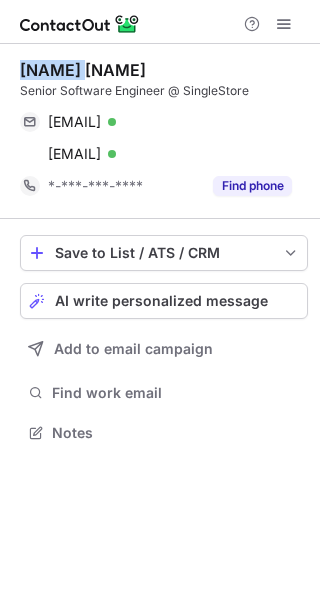 click on "[NAME] [NAME] Senior Software Engineer @ SingleStore [EMAIL] Verified Copy [EMAIL] Verified Copy [PHONE] Find phone" at bounding box center [164, 131] 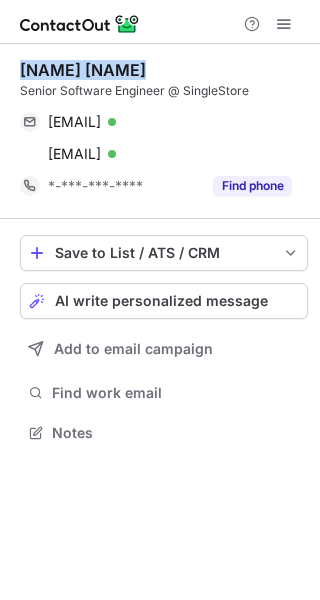 click on "[NAME] [NAME] Senior Software Engineer @ SingleStore [EMAIL] Verified Copy [EMAIL] Verified Copy [PHONE] Find phone" at bounding box center [164, 131] 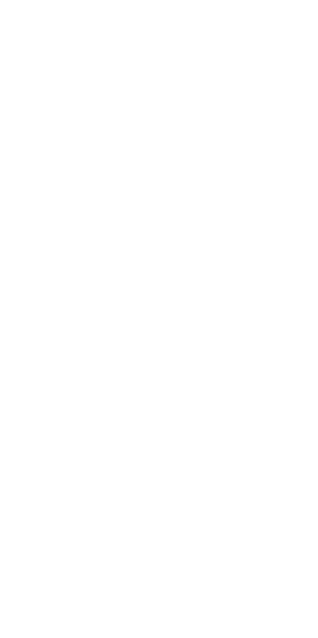 scroll, scrollTop: 0, scrollLeft: 0, axis: both 